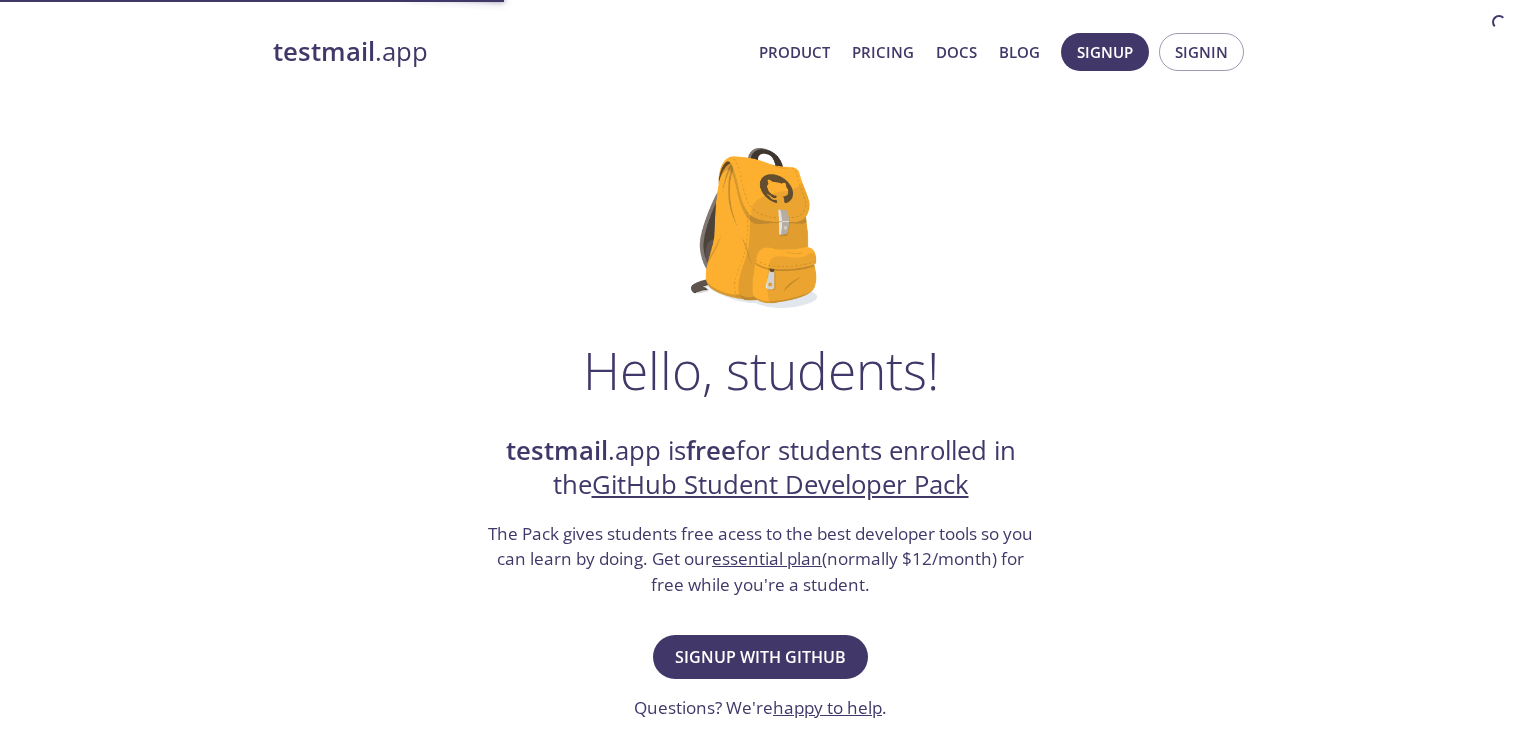 scroll, scrollTop: 0, scrollLeft: 0, axis: both 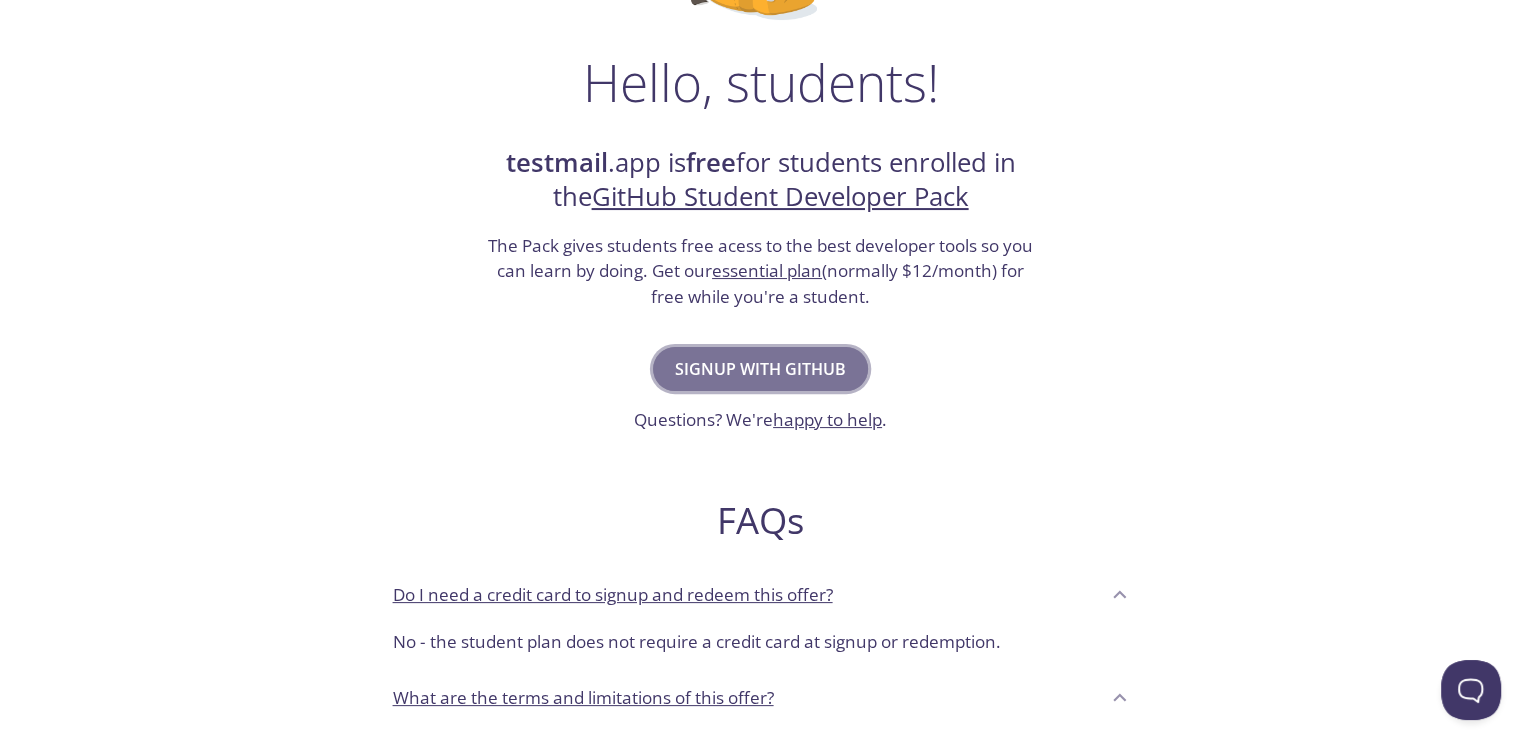 click on "Signup with GitHub" at bounding box center (760, 369) 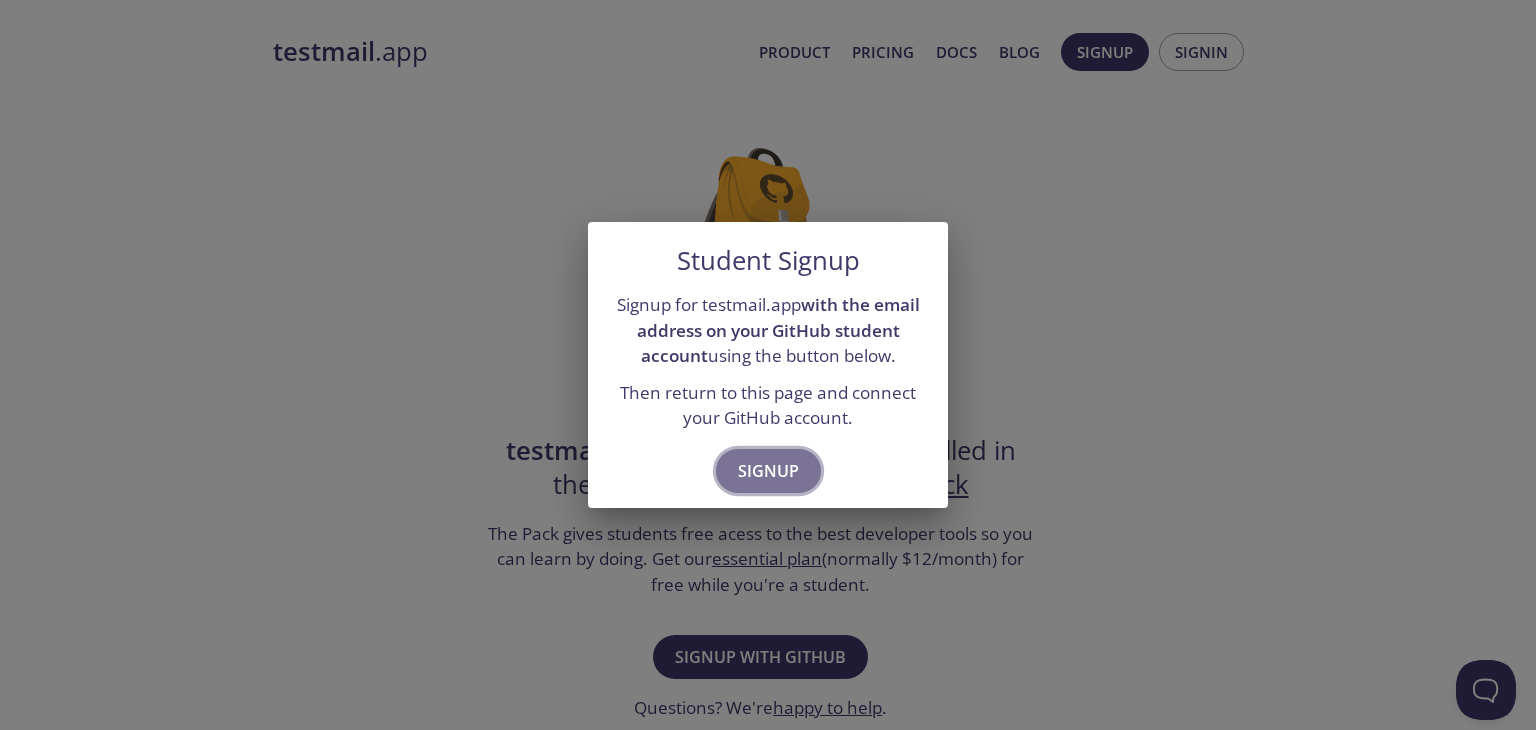 click on "Signup" at bounding box center [768, 471] 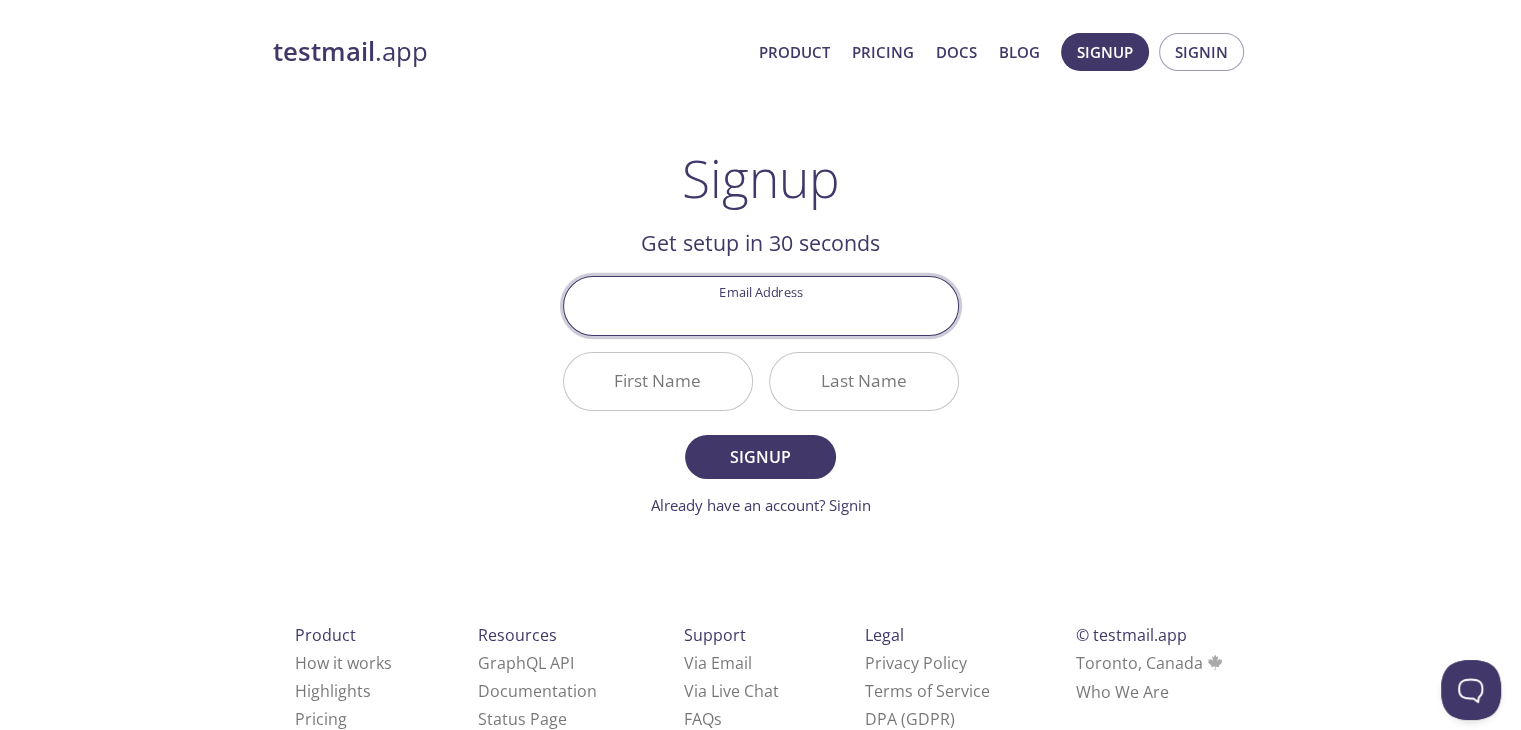 click on "Email Address" at bounding box center [761, 305] 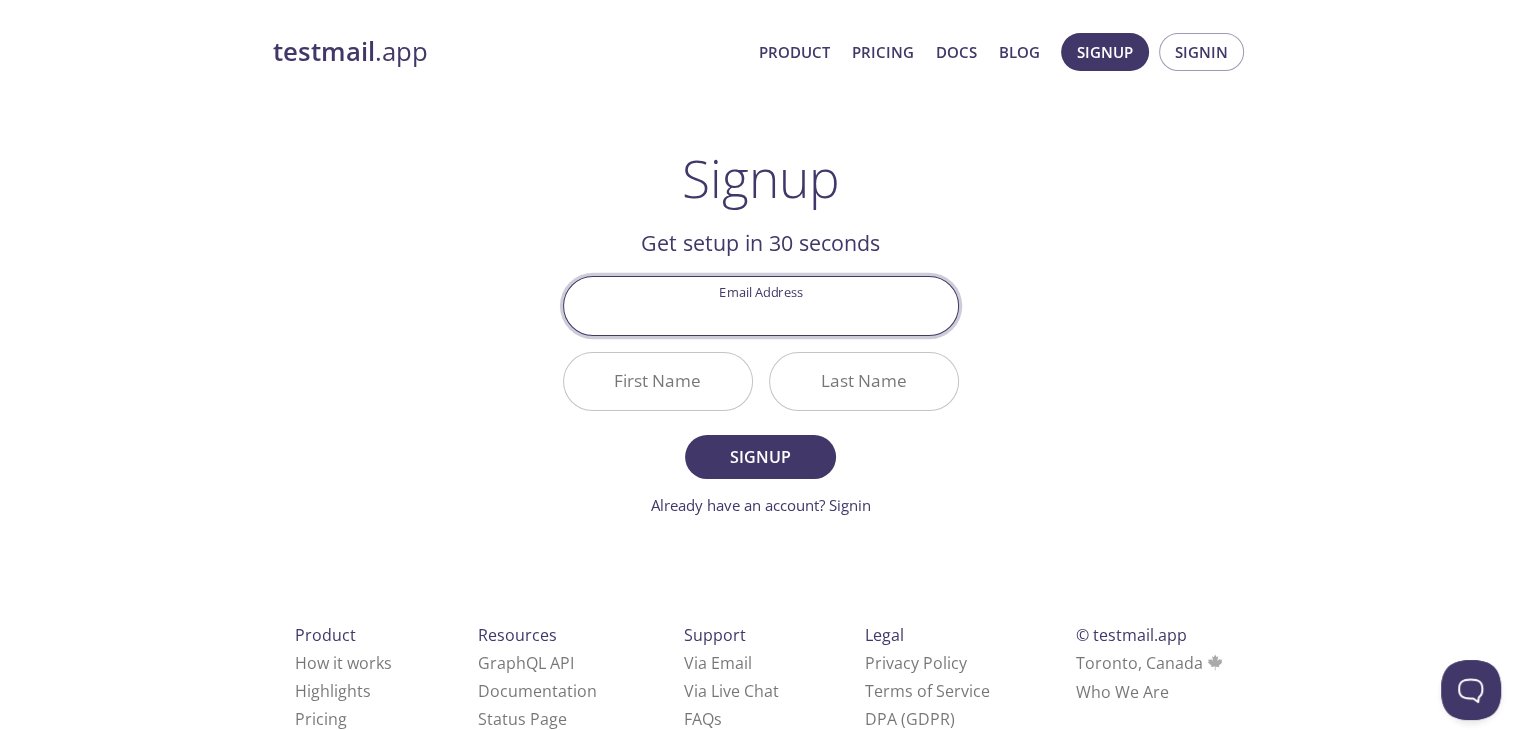 type on "[EMAIL]" 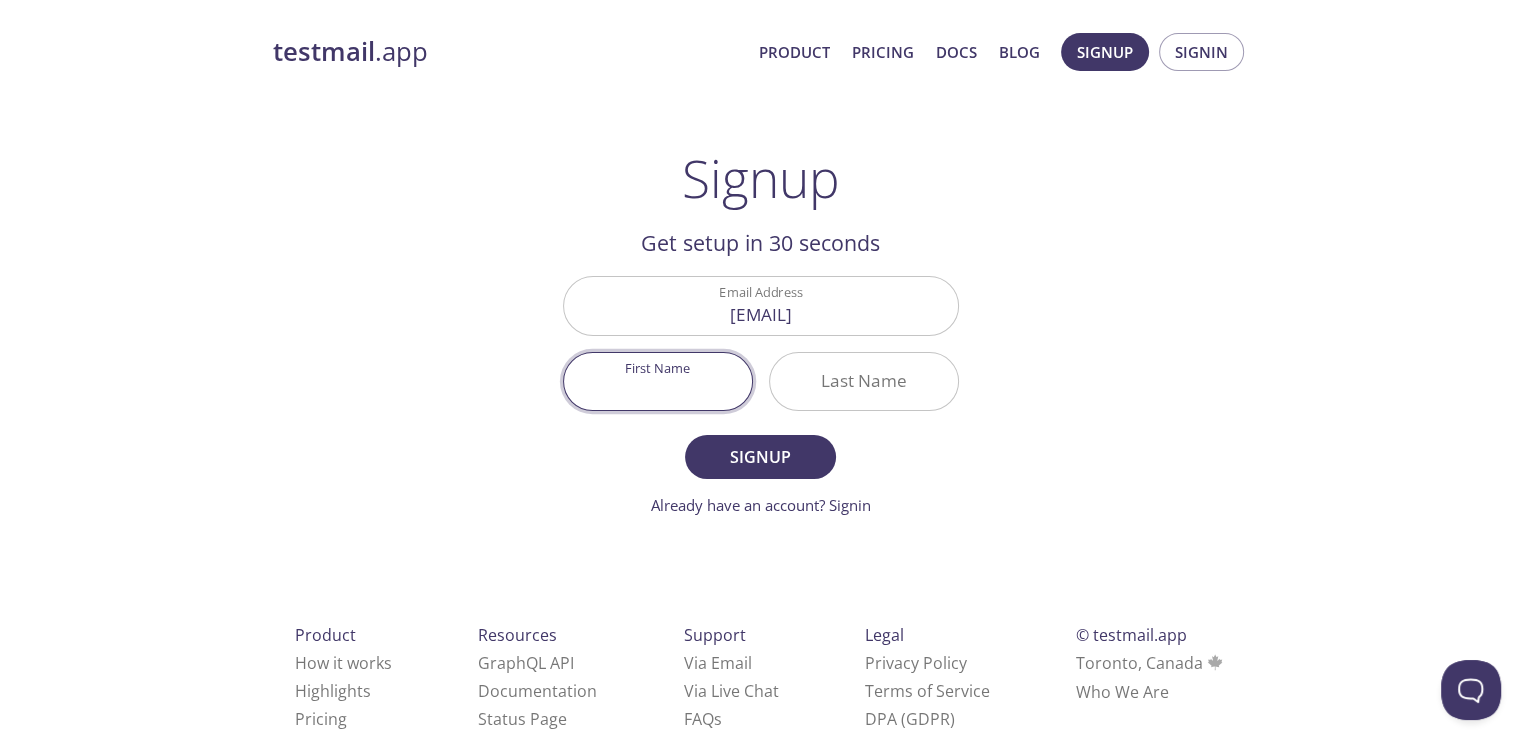 click on "First Name" at bounding box center [658, 381] 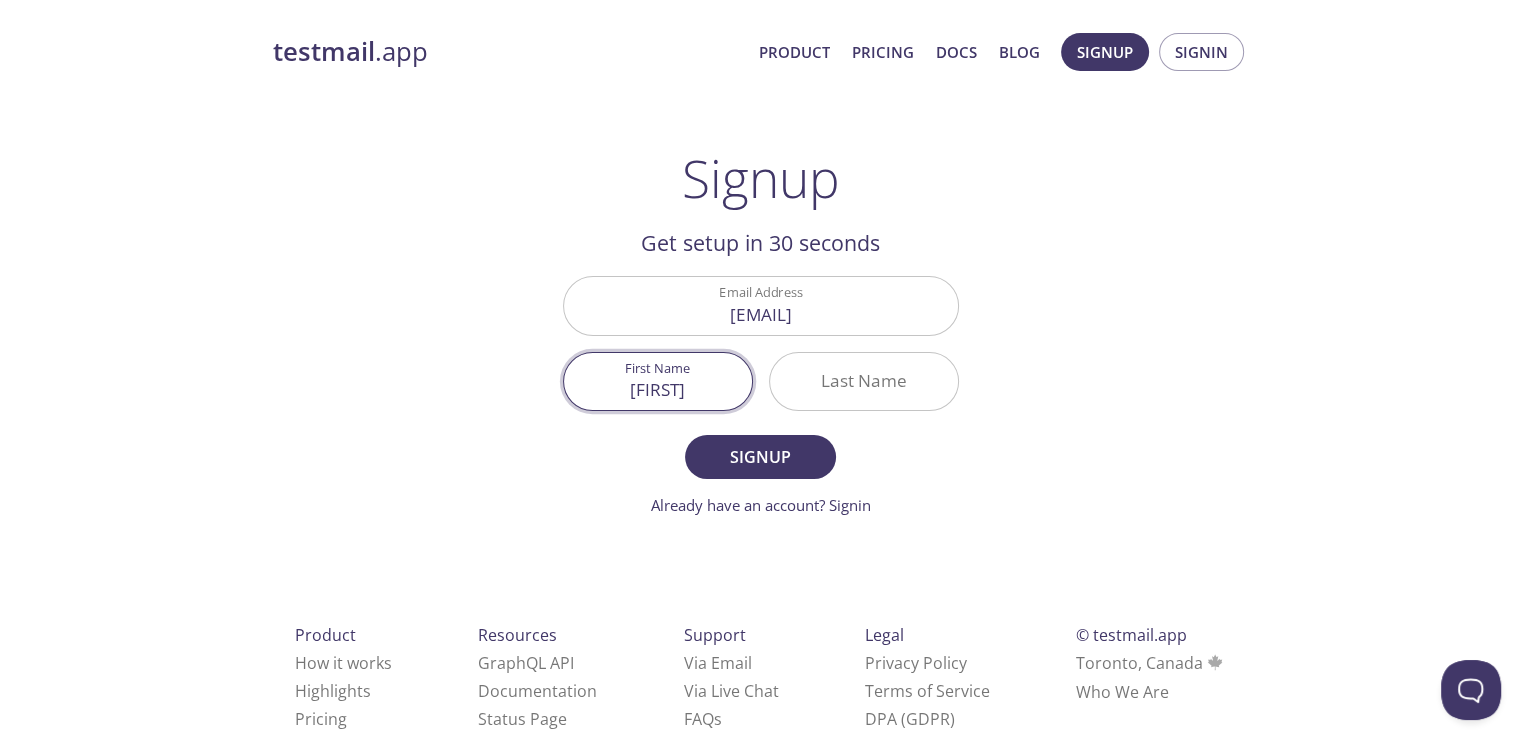 type on "[NAME]" 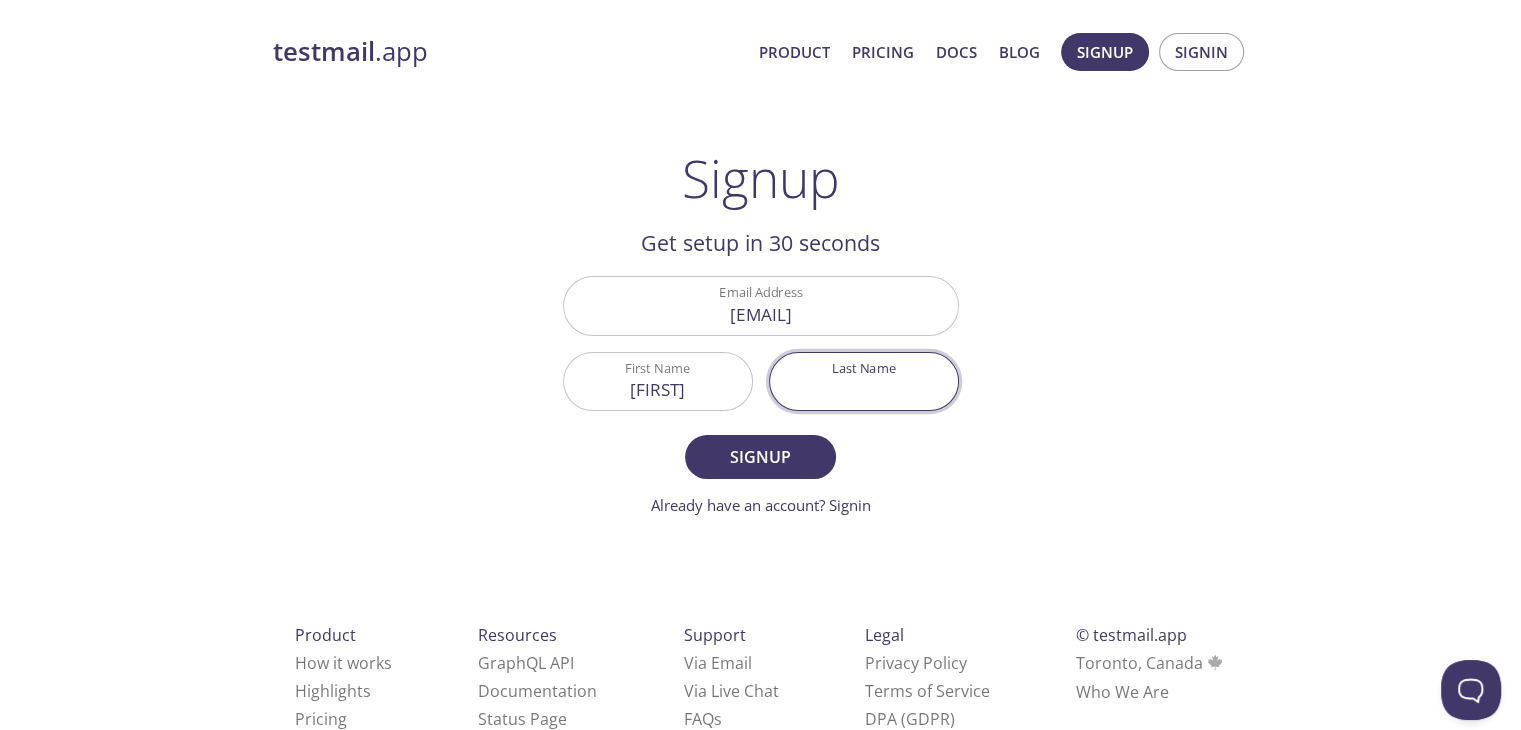 click on "Last Name" at bounding box center [864, 381] 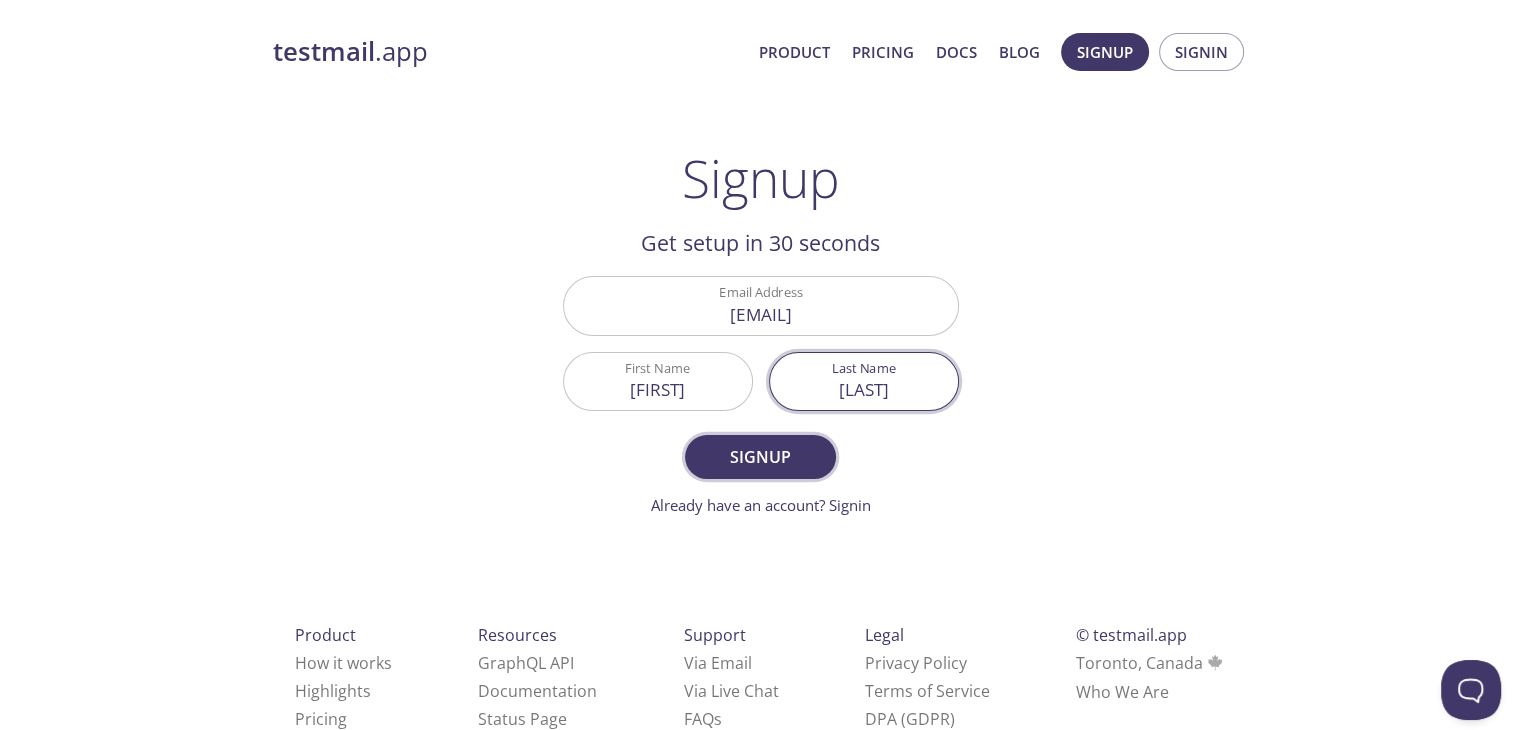 type on "[NAME]" 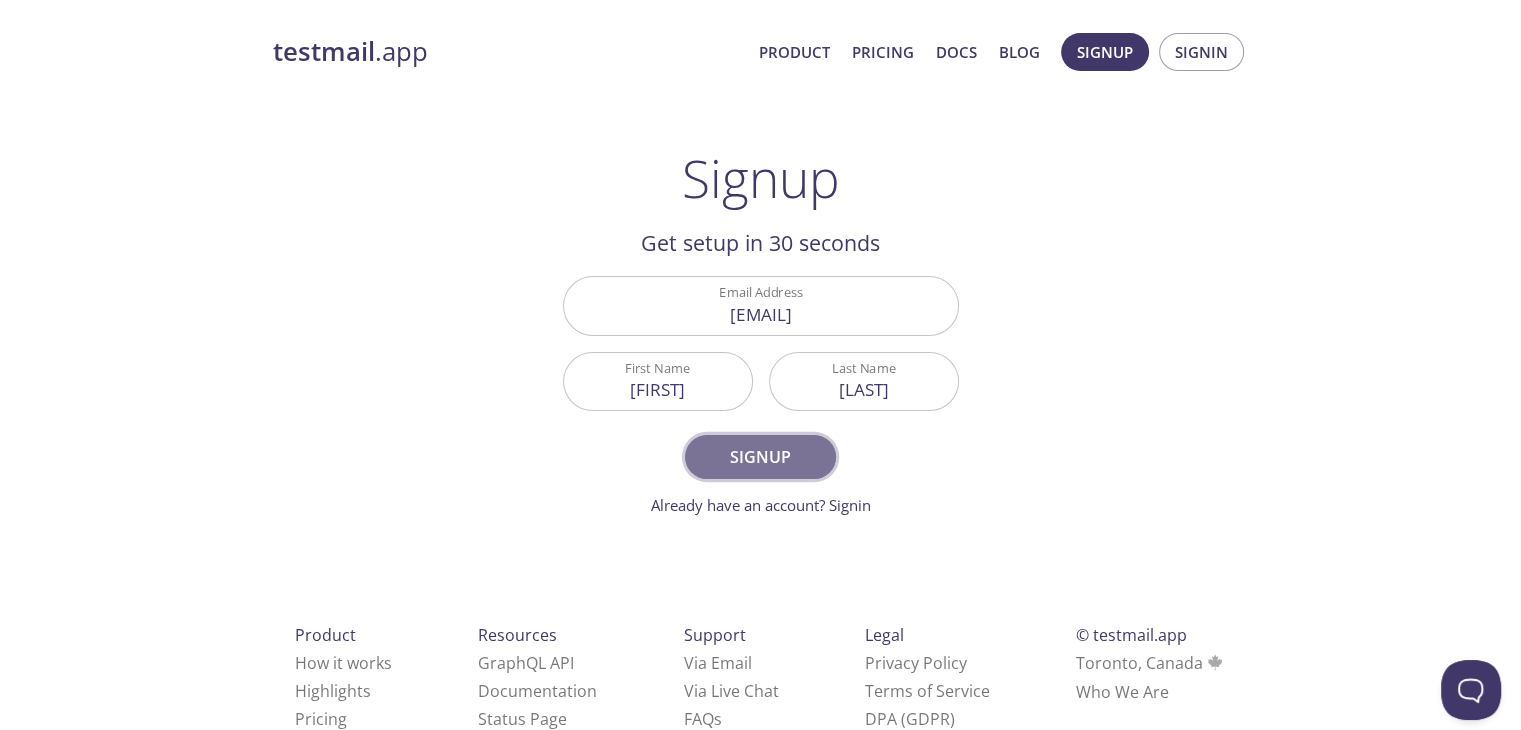 click on "Signup" at bounding box center (760, 457) 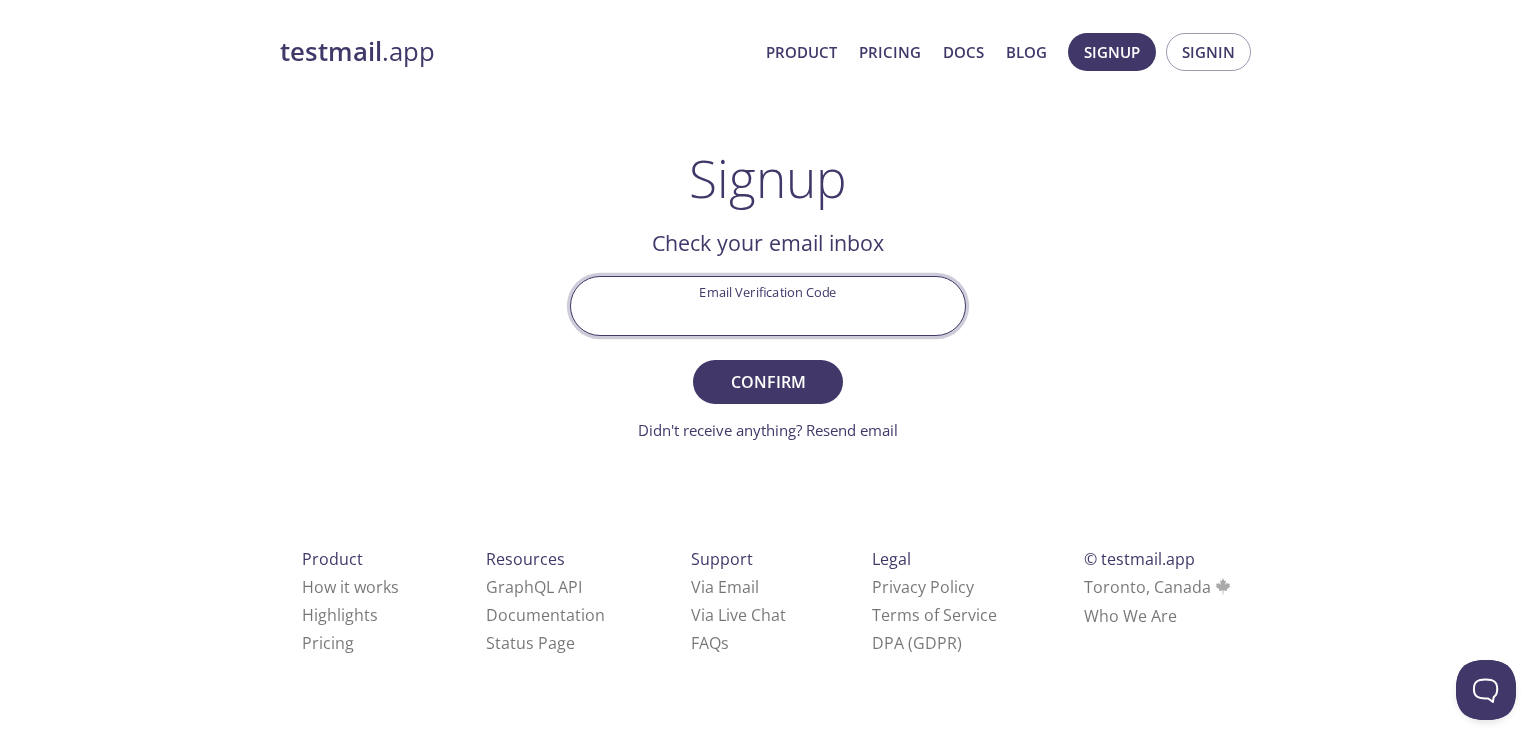 click on "Email Verification Code" at bounding box center (768, 305) 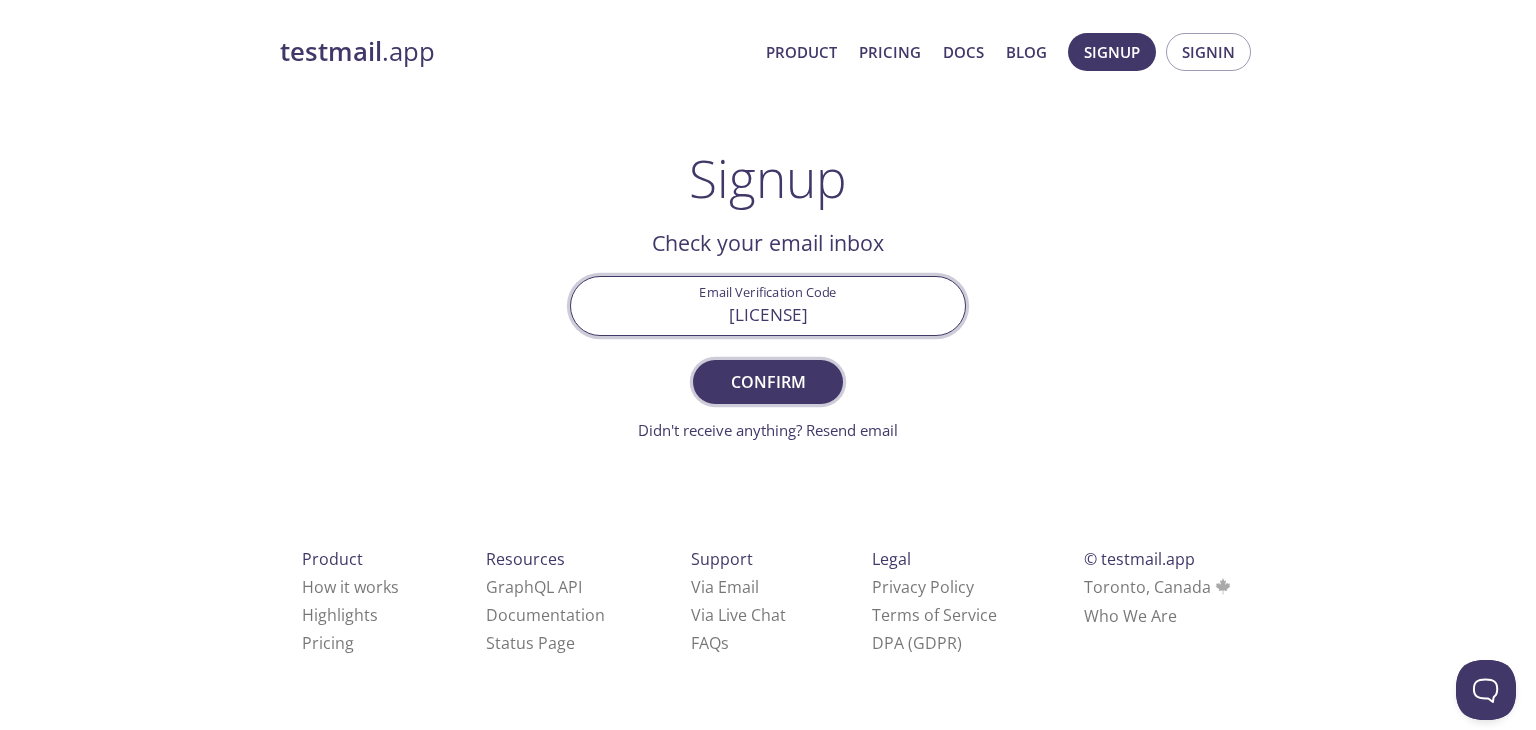 type on "11D83JB" 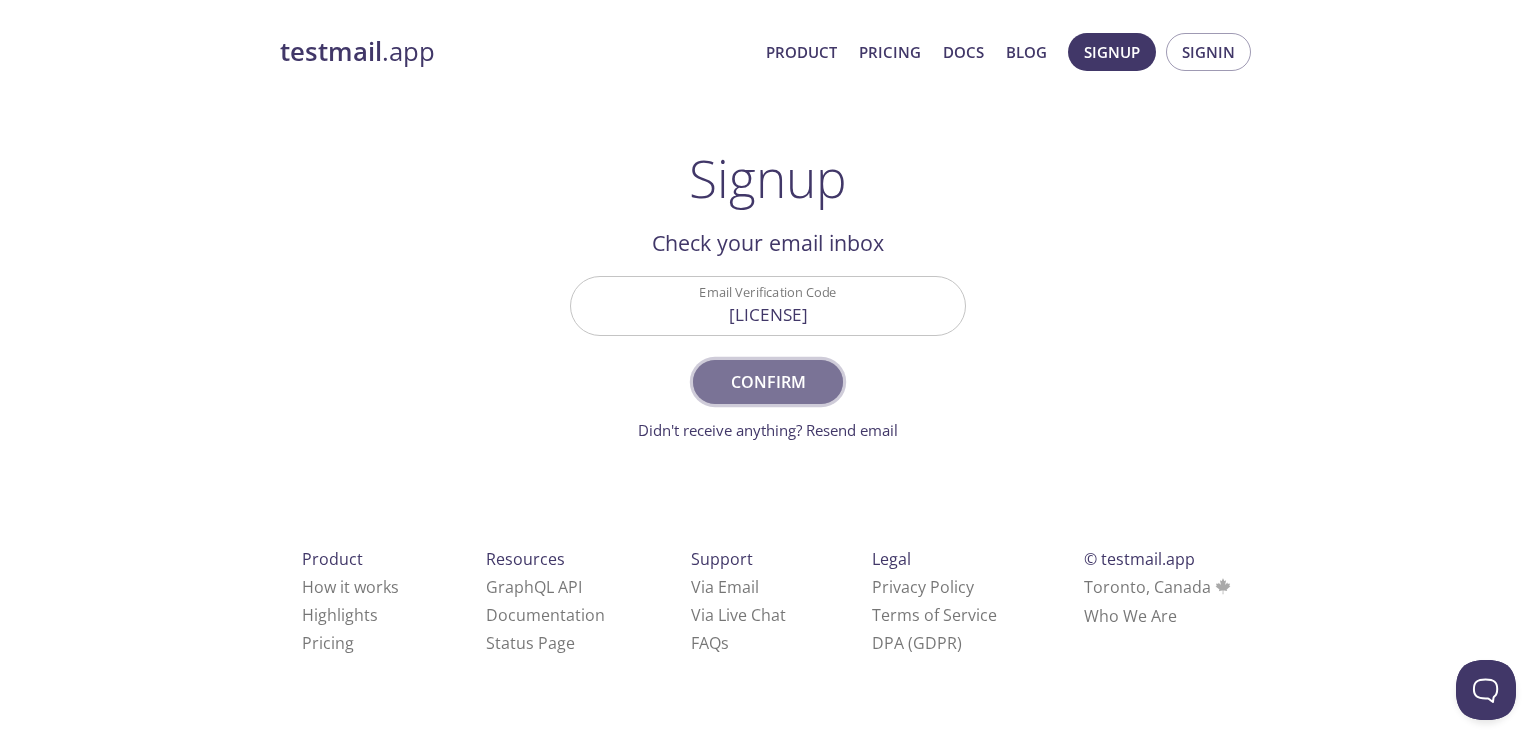 click on "Confirm" at bounding box center (768, 382) 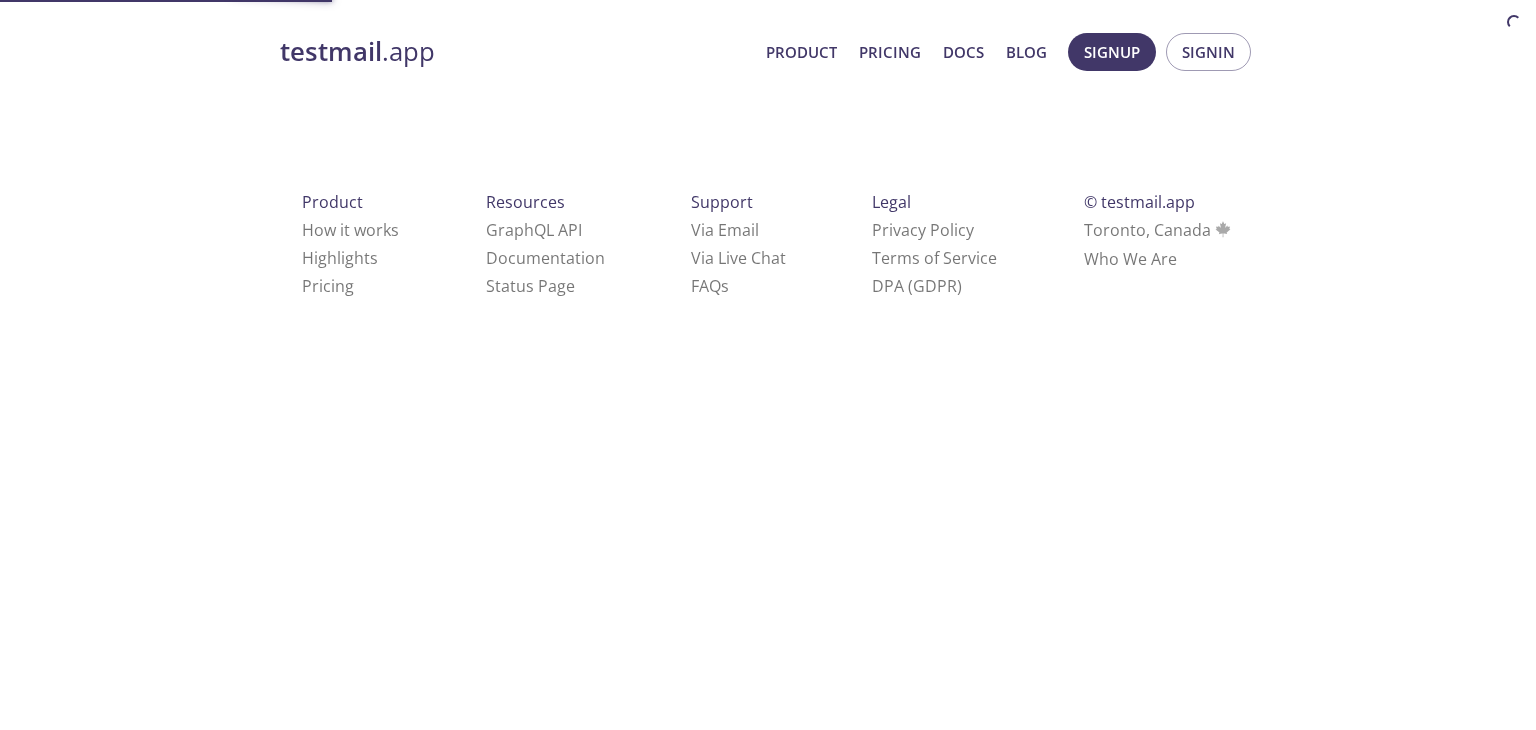 scroll, scrollTop: 0, scrollLeft: 0, axis: both 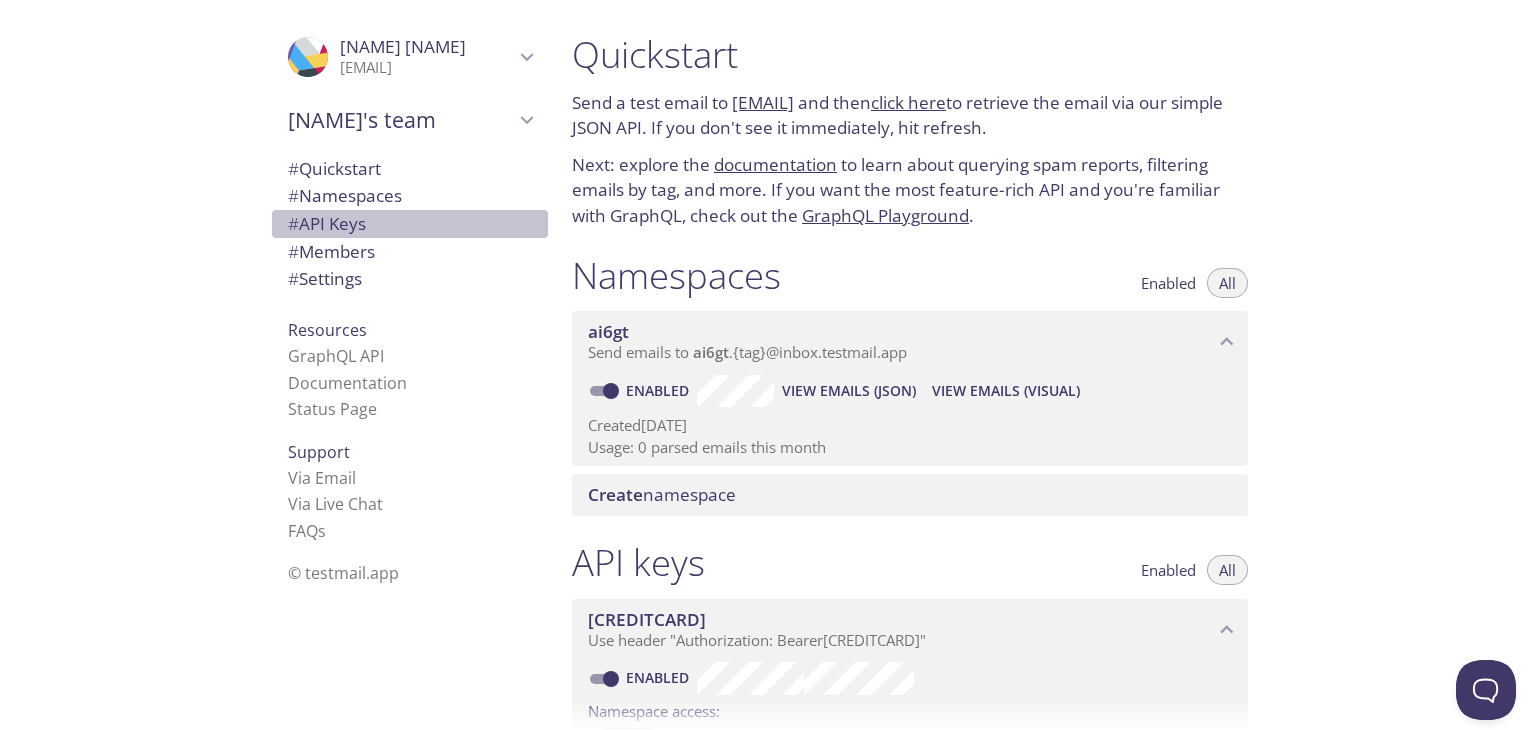 click on "#  API Keys" at bounding box center (327, 223) 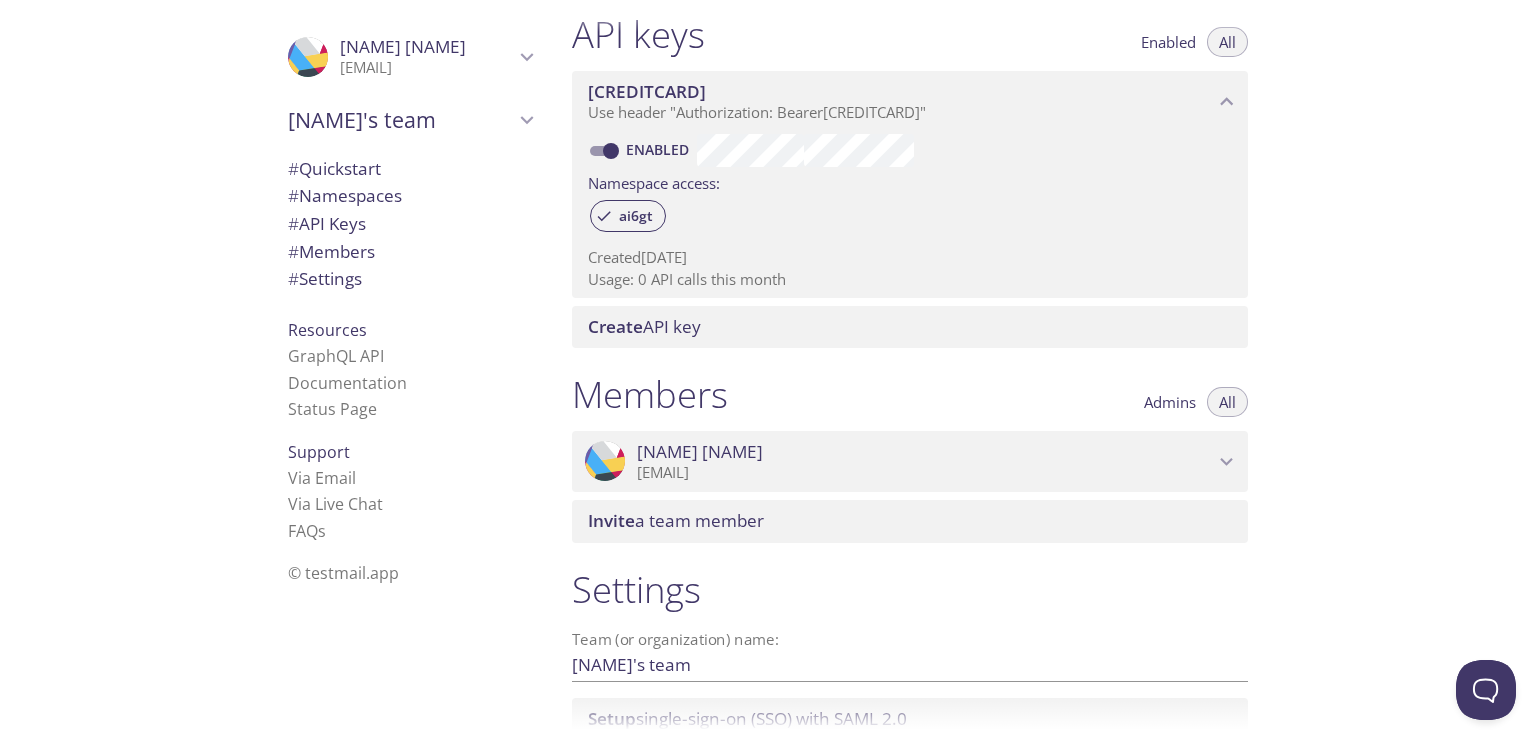 scroll, scrollTop: 528, scrollLeft: 0, axis: vertical 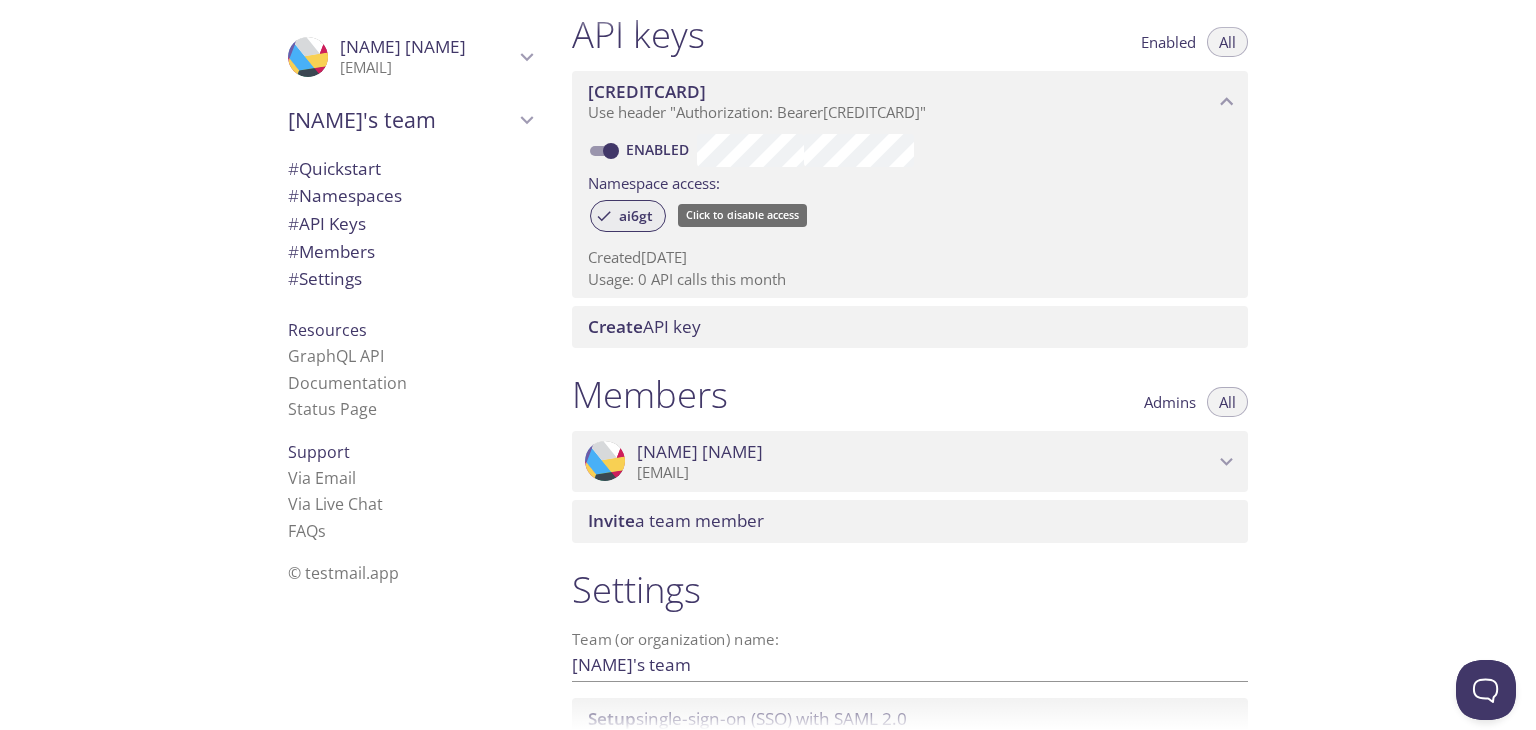 click 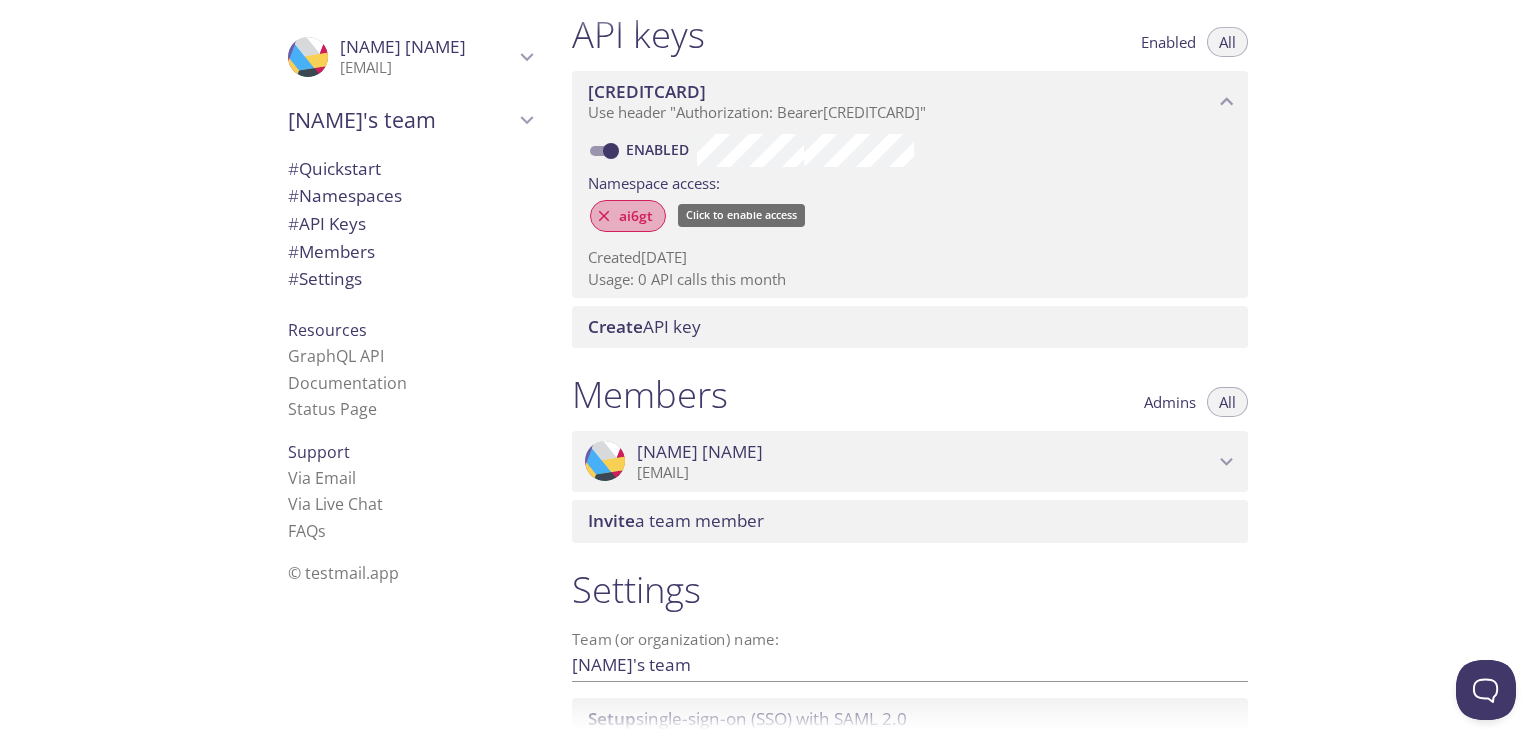 click 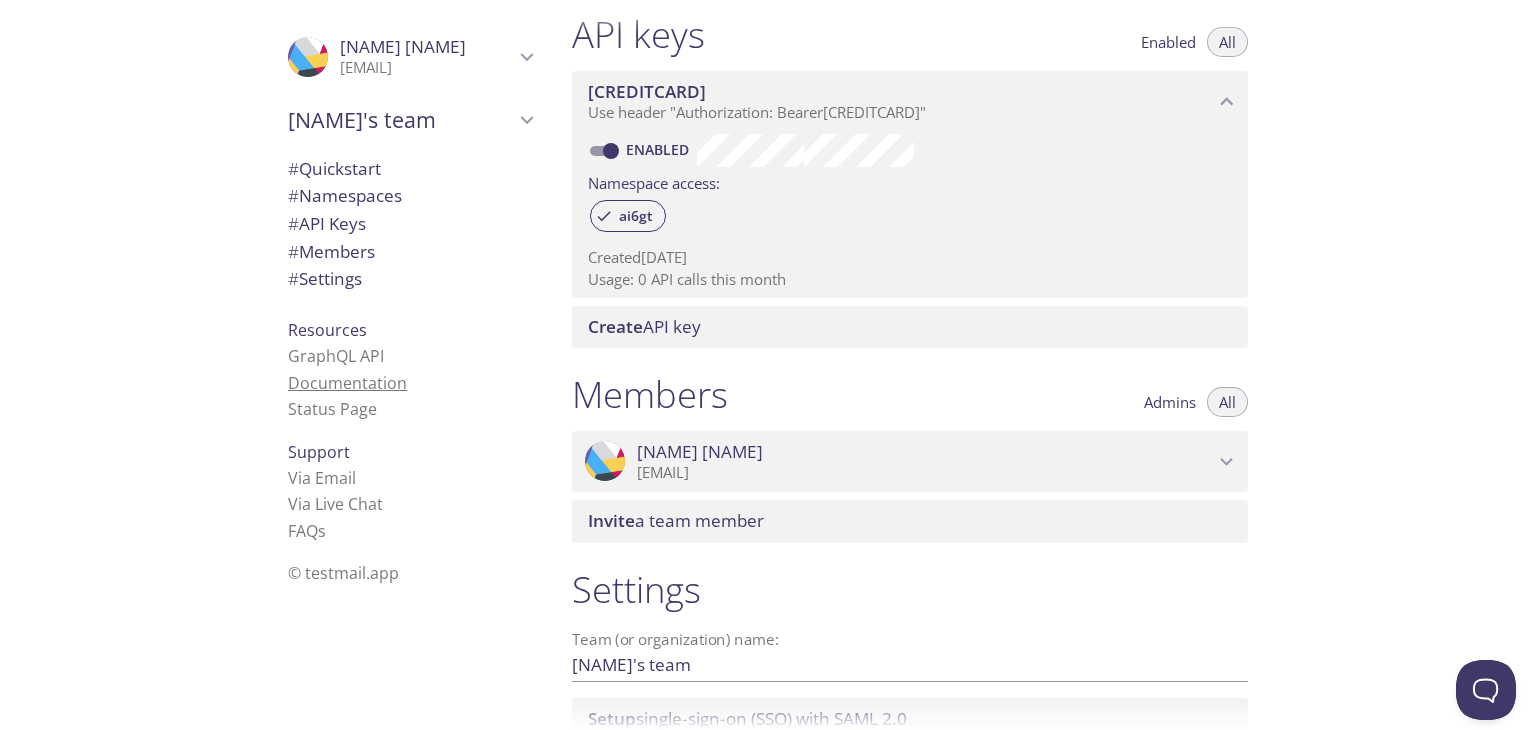 click on "Documentation" at bounding box center (347, 383) 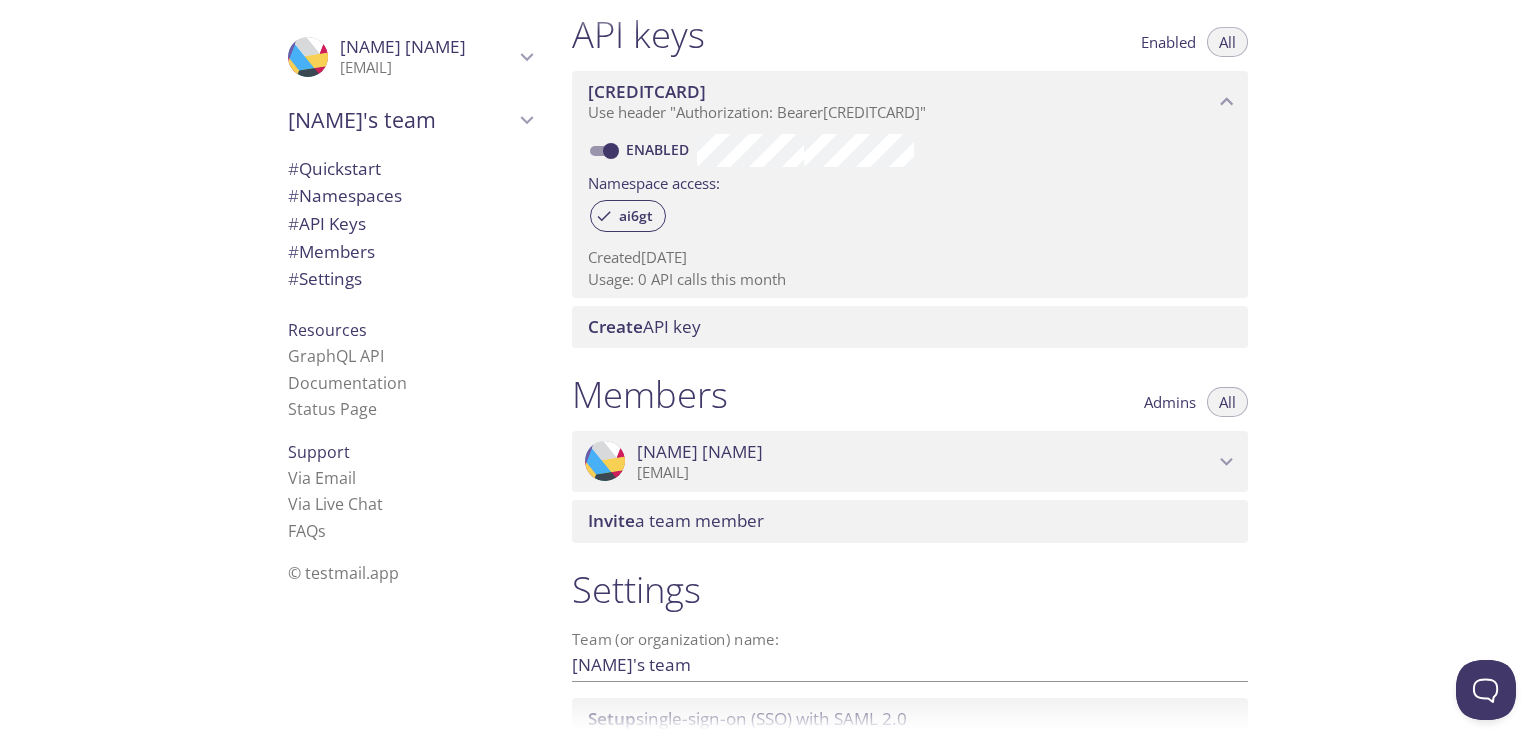 click on "© testmail.app" at bounding box center [343, 573] 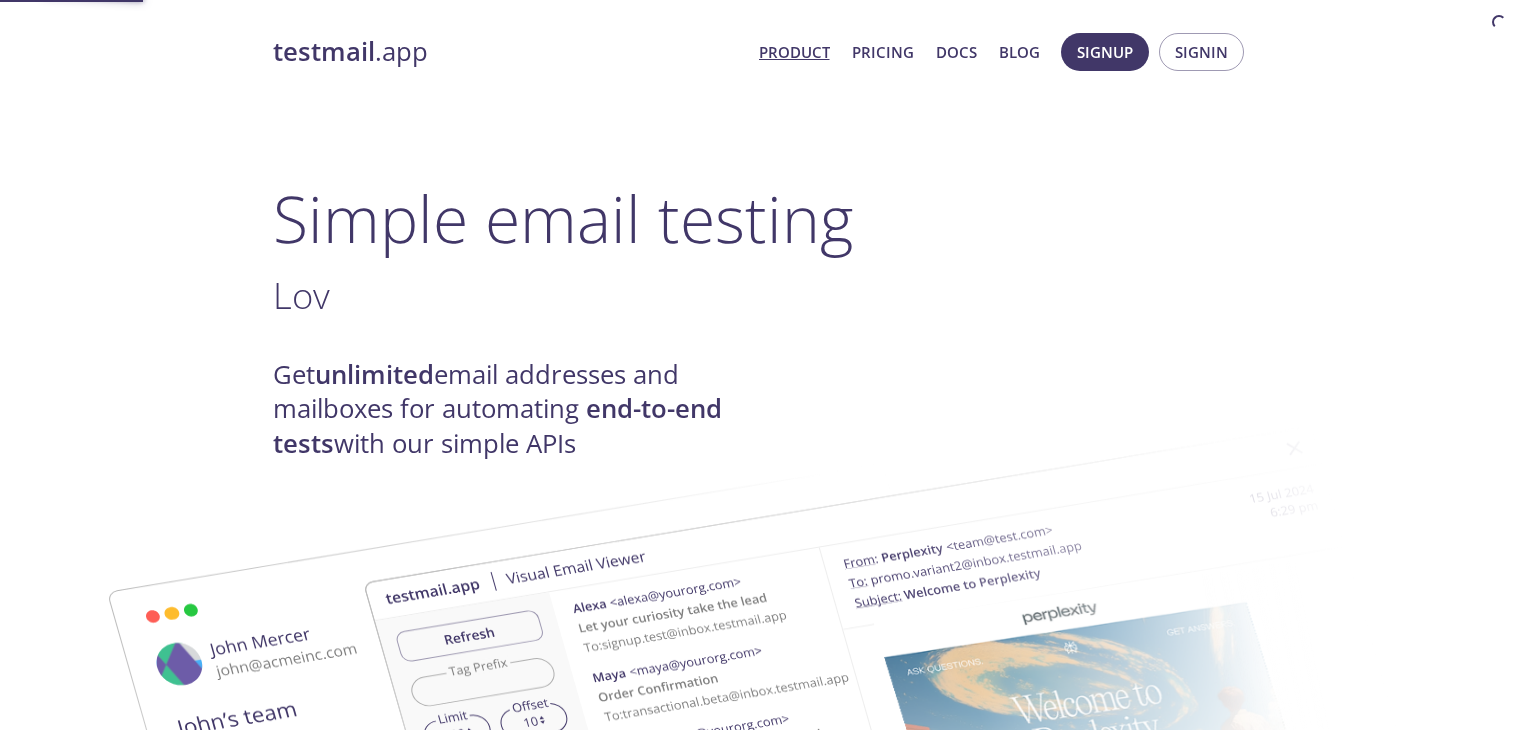 scroll, scrollTop: 0, scrollLeft: 0, axis: both 